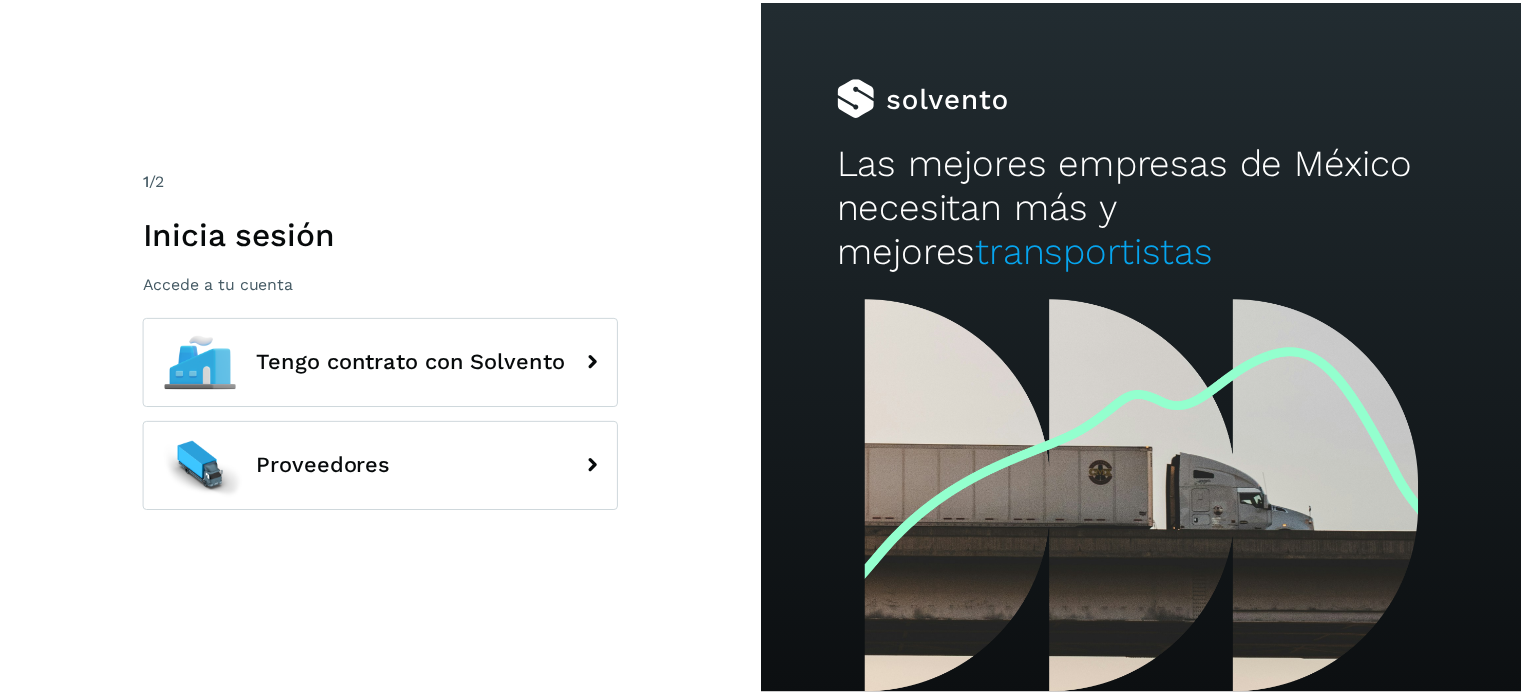 scroll, scrollTop: 0, scrollLeft: 0, axis: both 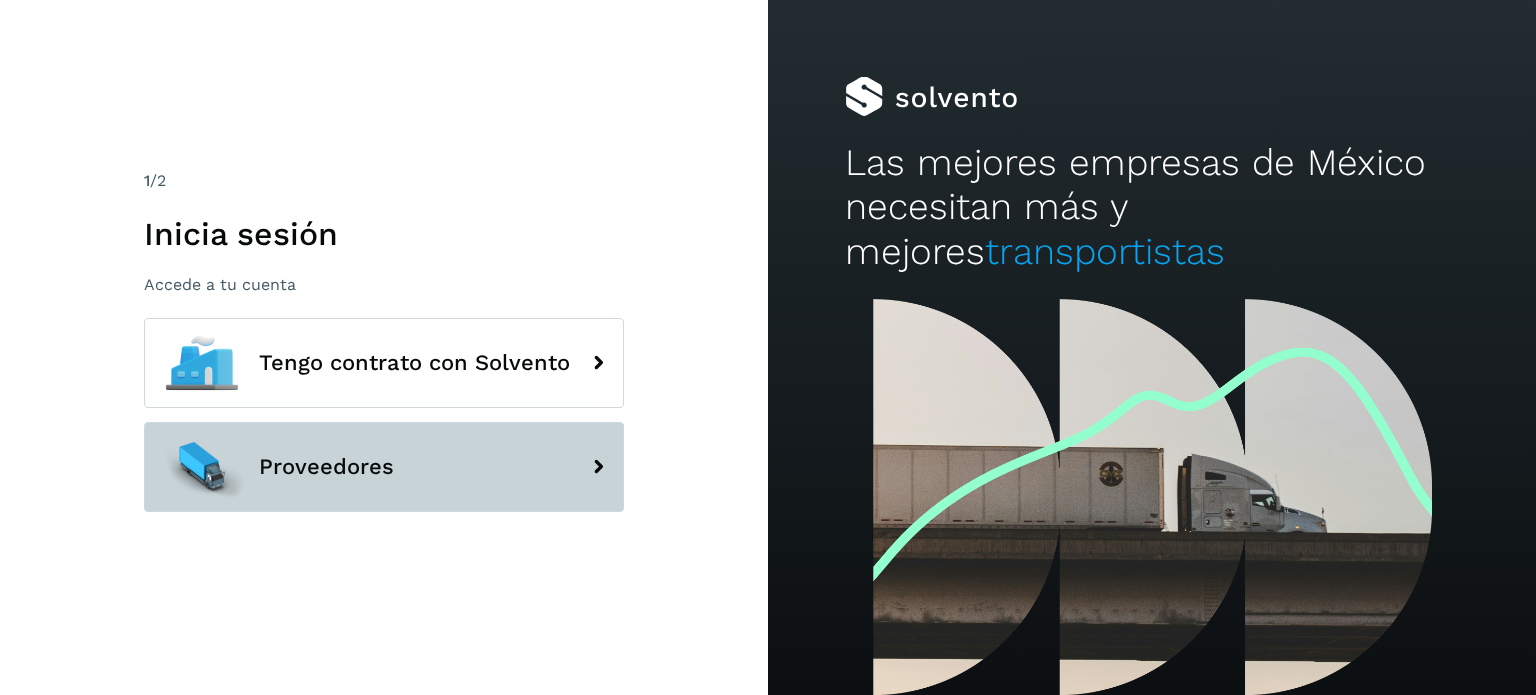 click on "Proveedores" at bounding box center [384, 467] 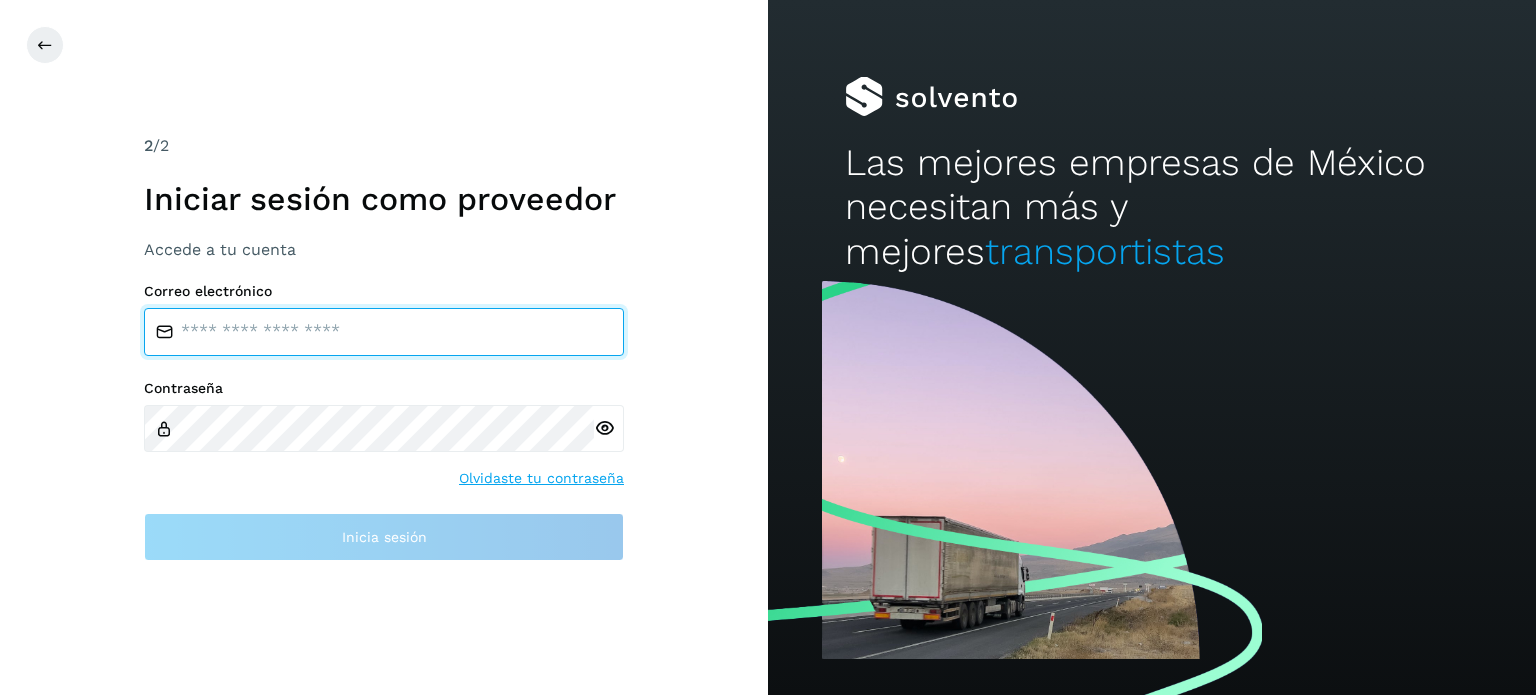 type on "**********" 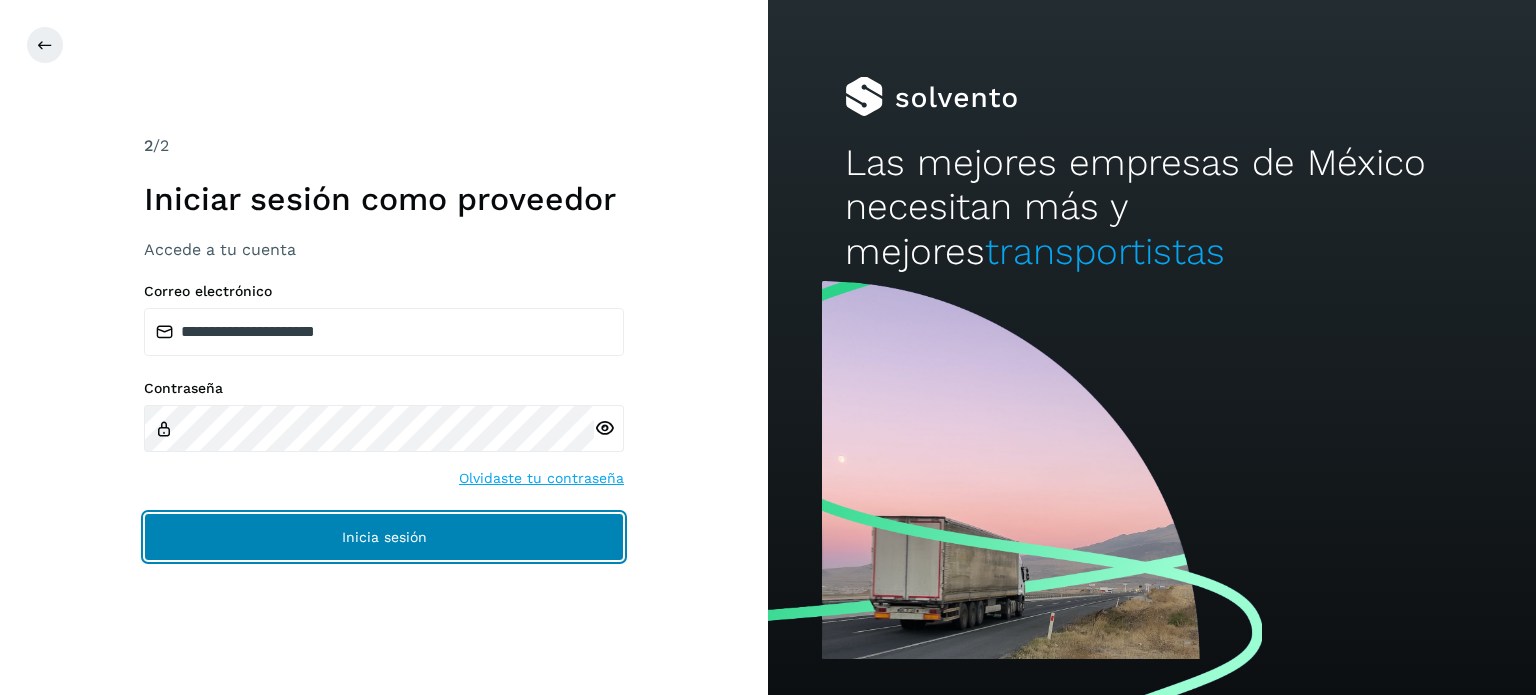 click on "Inicia sesión" 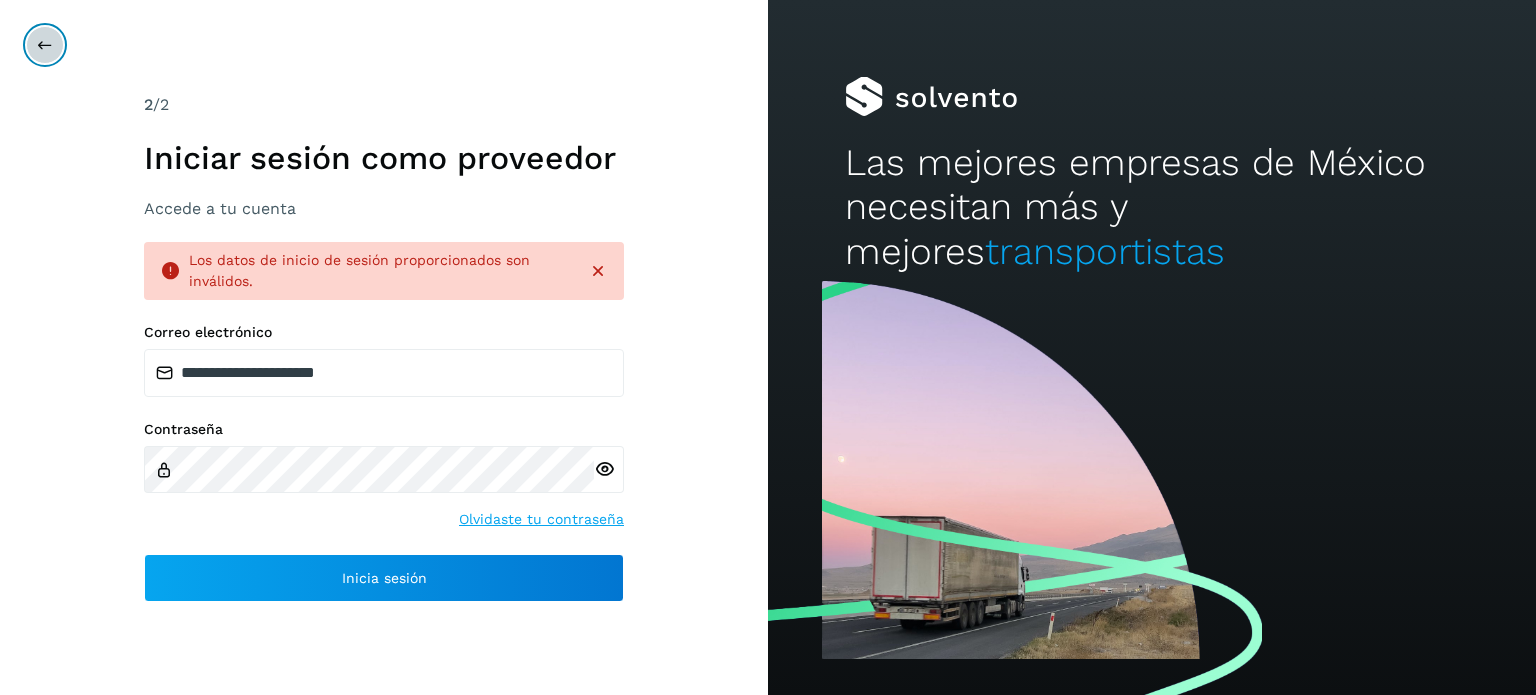click at bounding box center (45, 45) 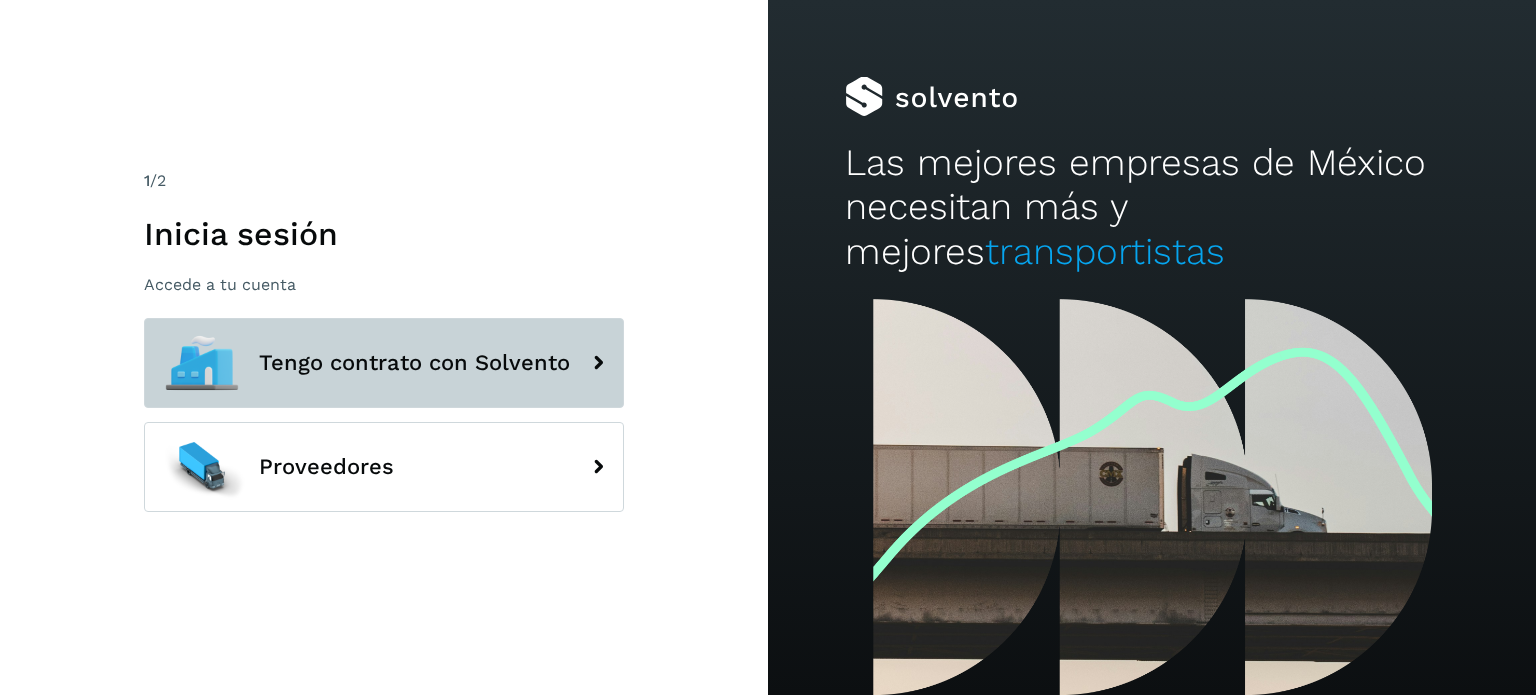 click on "Tengo contrato con Solvento" at bounding box center (384, 363) 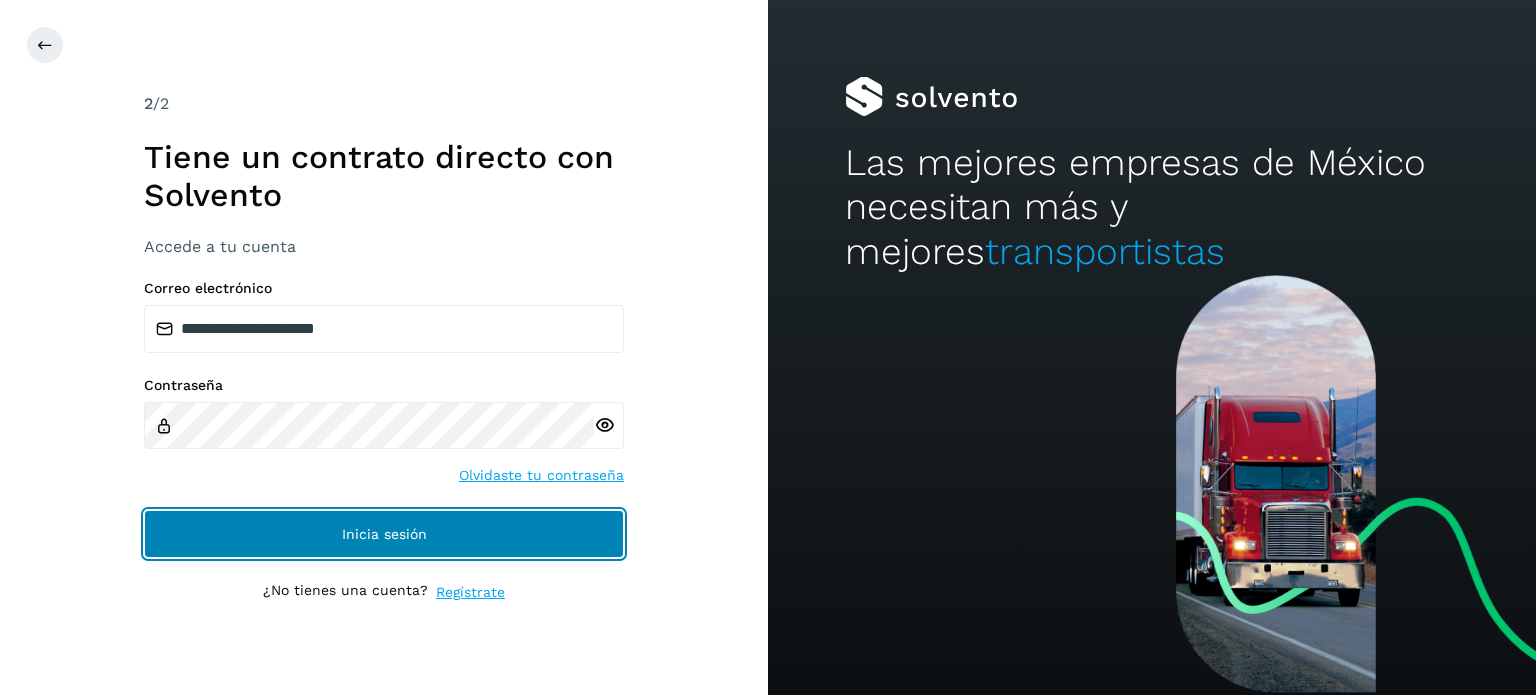 click on "Inicia sesión" at bounding box center [384, 534] 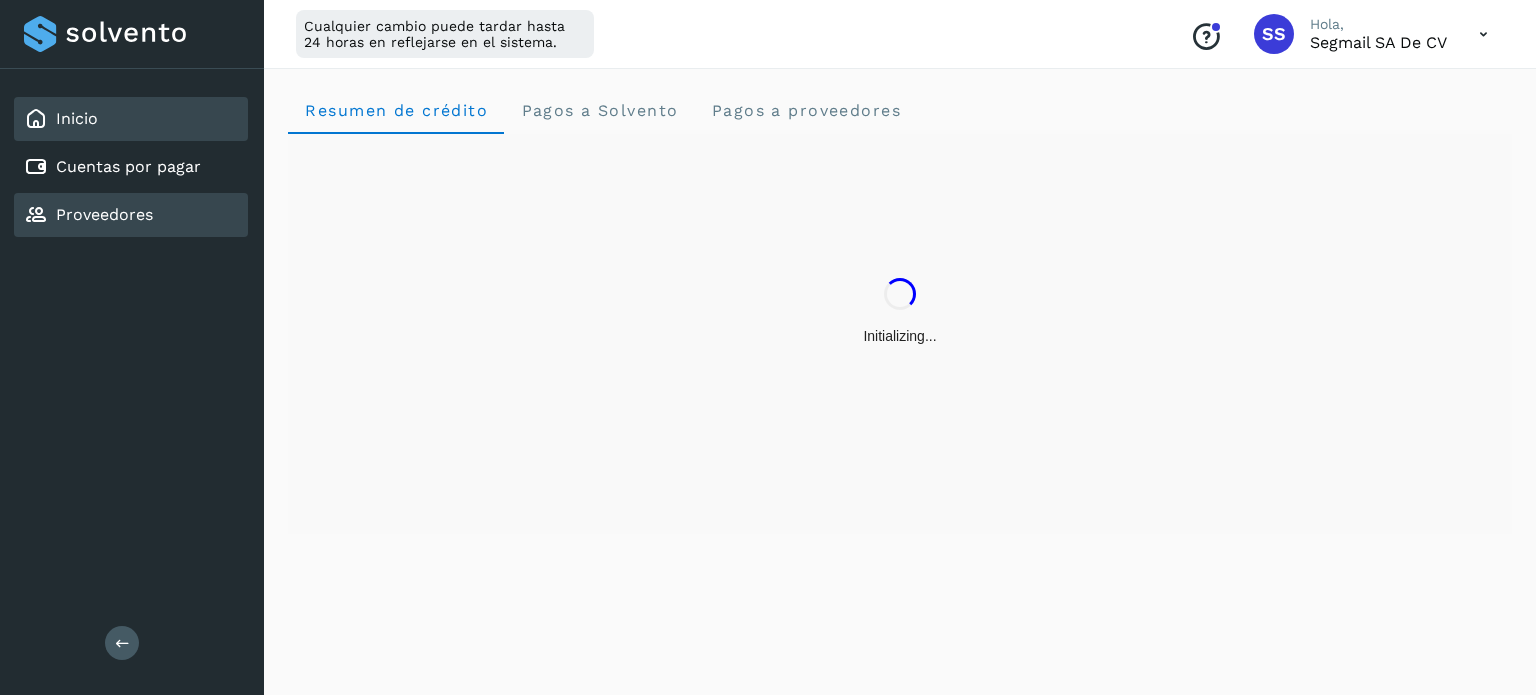 click on "Proveedores" 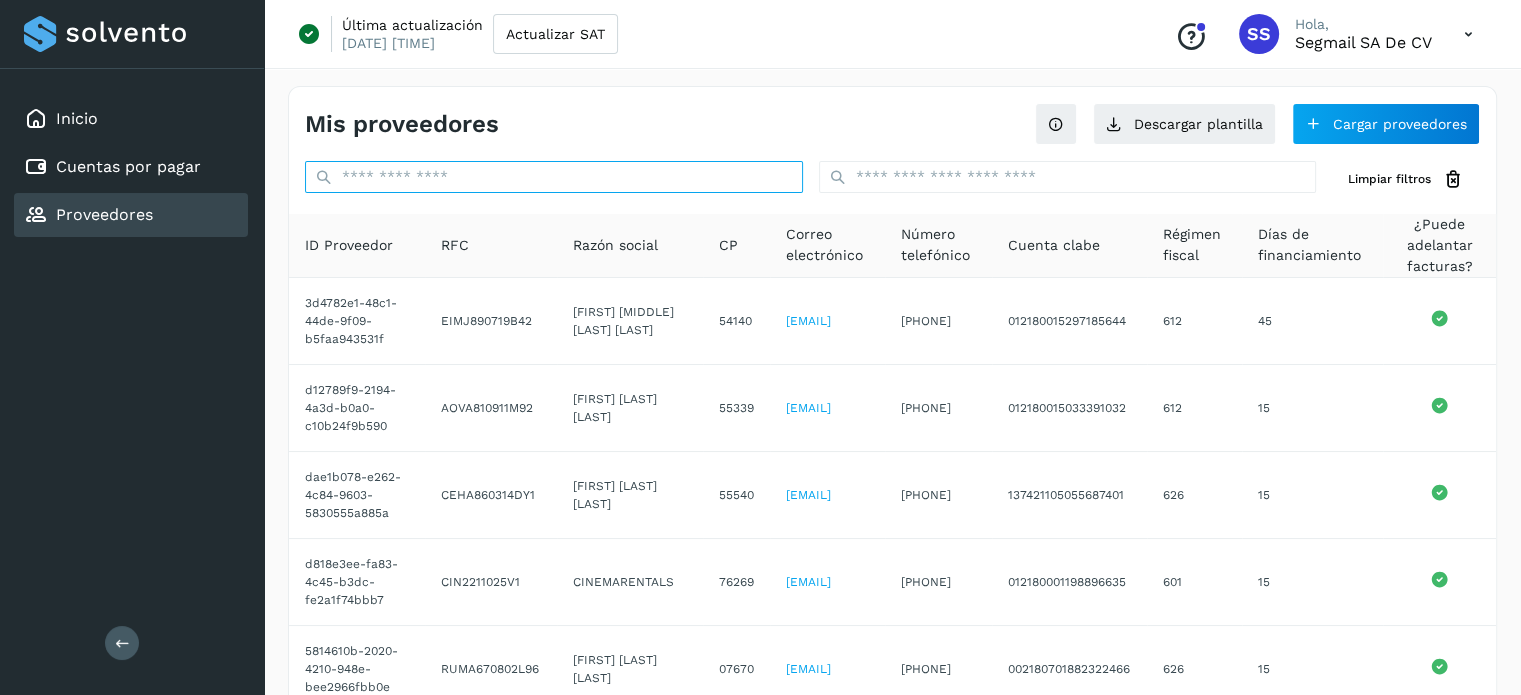 click at bounding box center [554, 177] 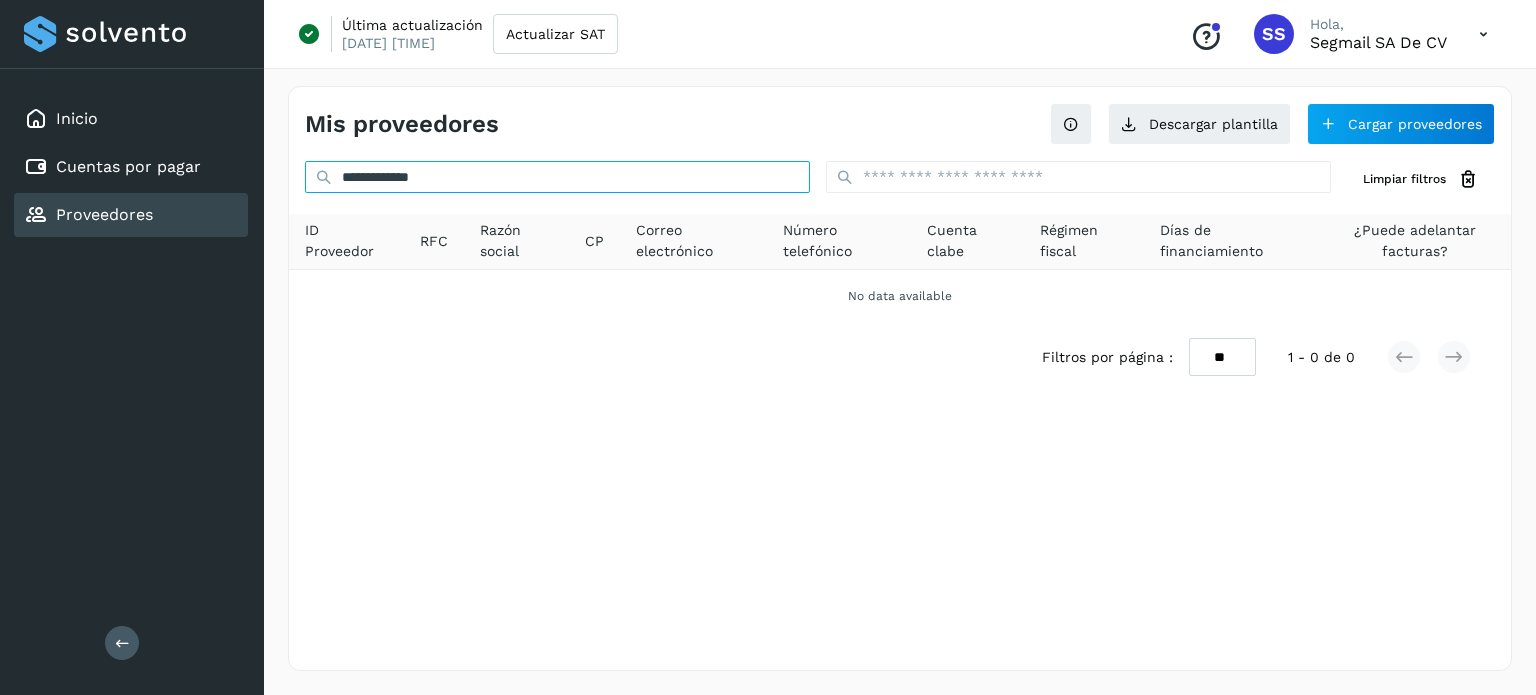 type on "**********" 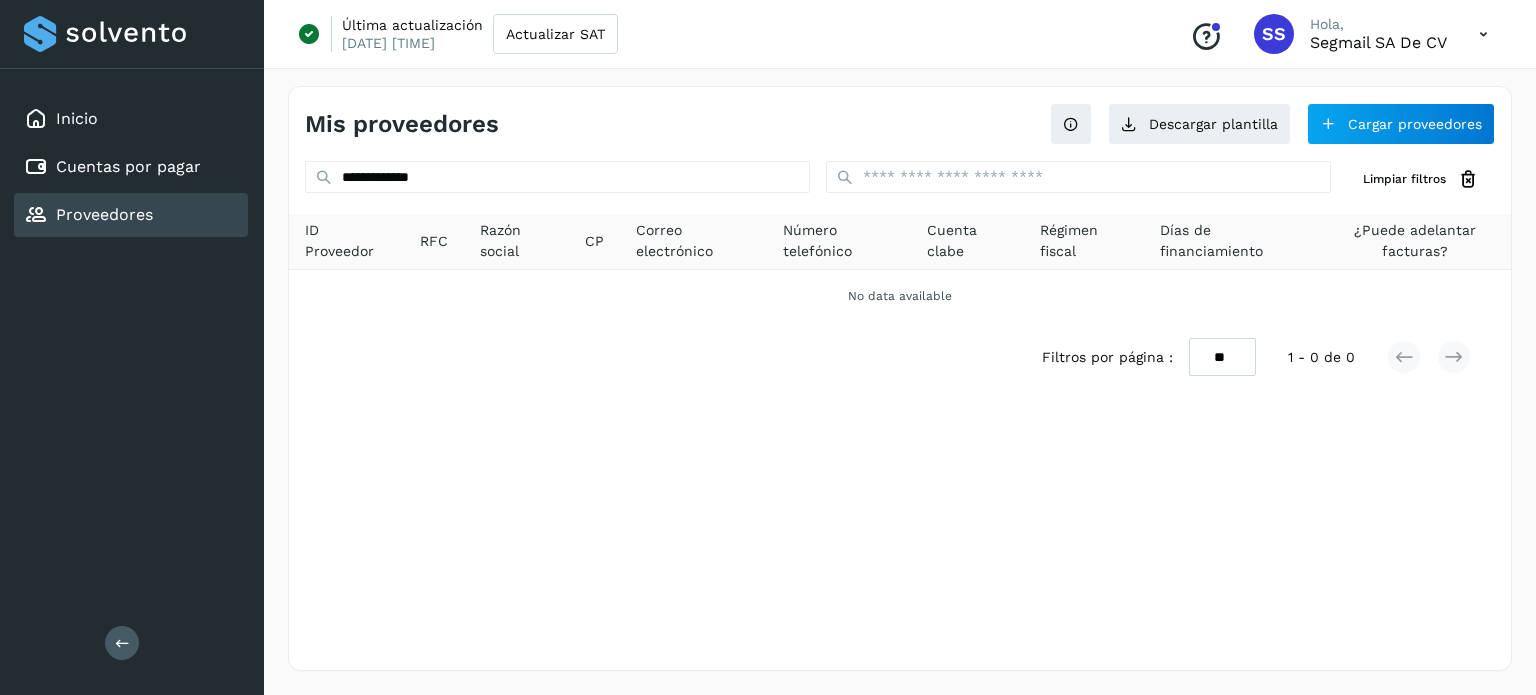 click on "Filtros por página : ** ** ** 1 - 0 de 0" at bounding box center [900, 357] 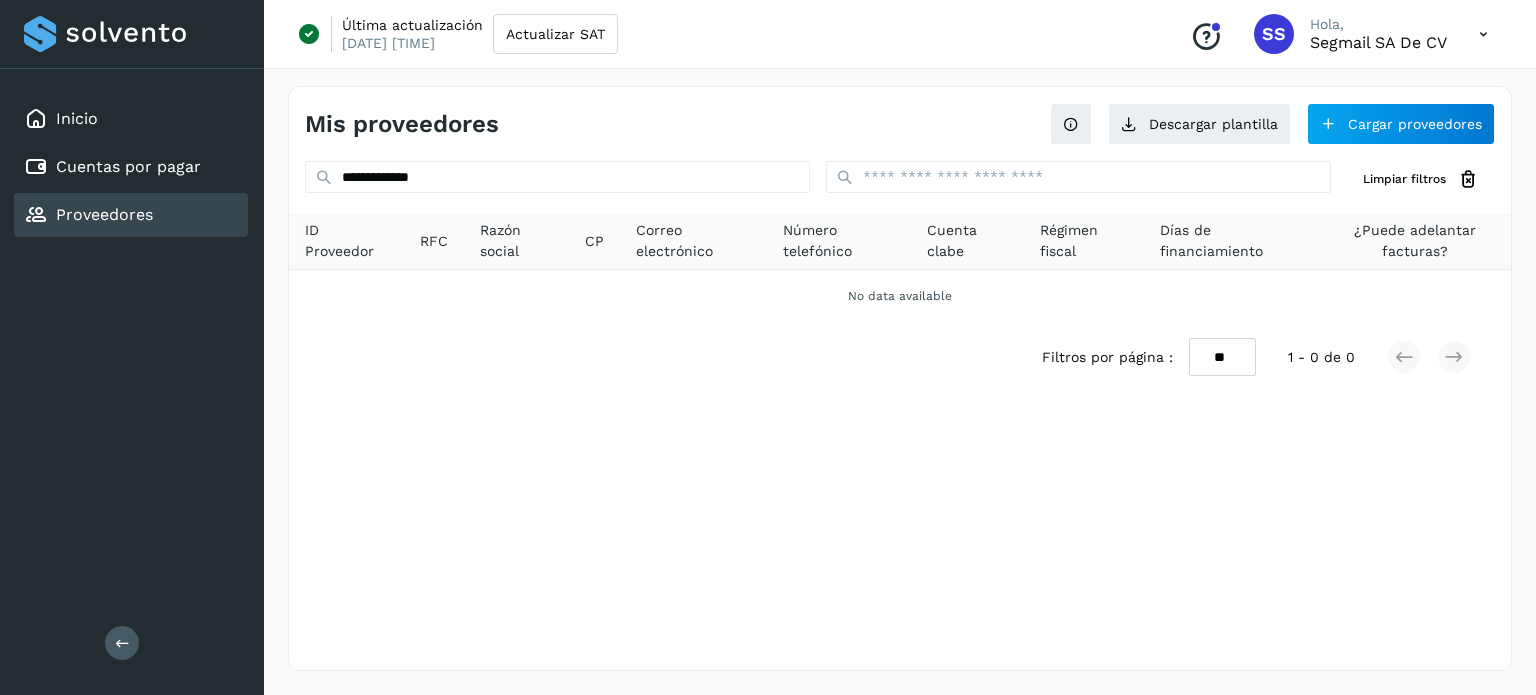 click on "RFC" at bounding box center [434, 241] 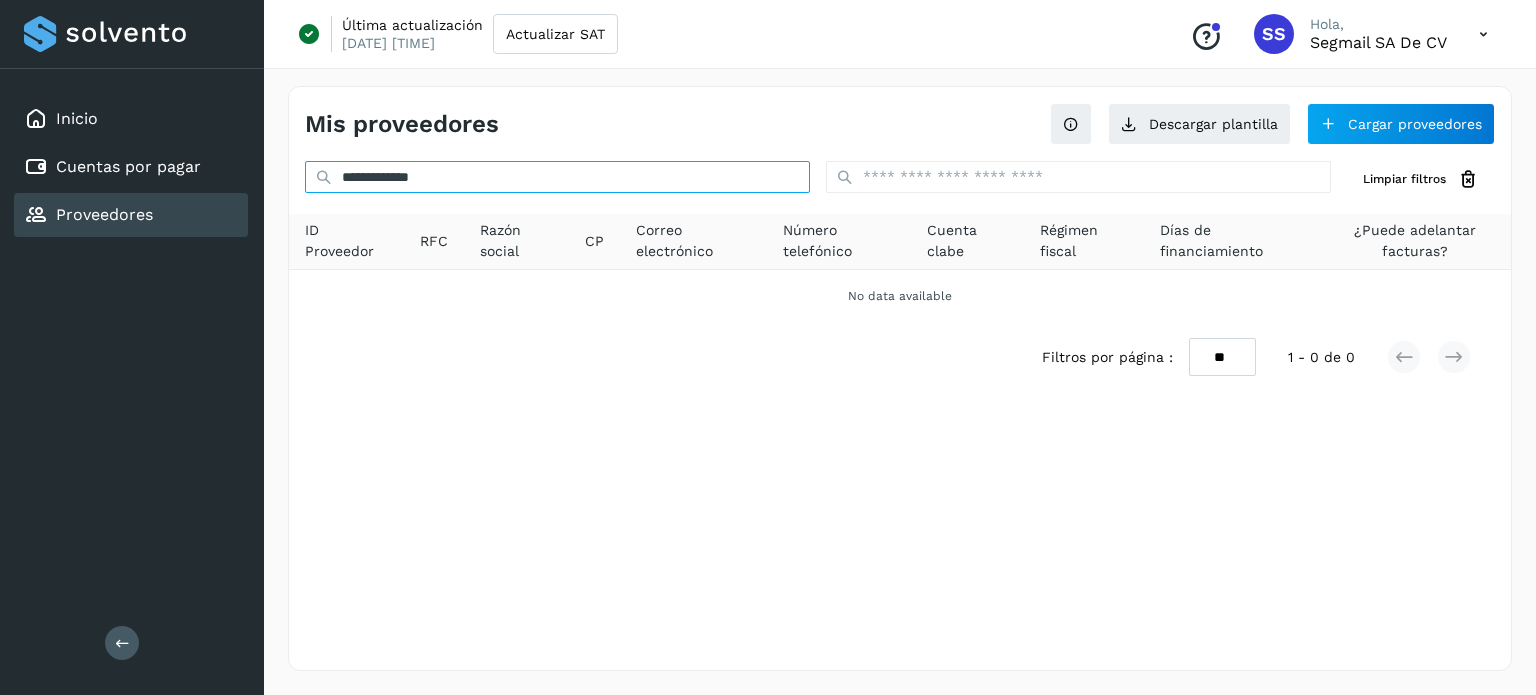 drag, startPoint x: 512, startPoint y: 188, endPoint x: 455, endPoint y: 191, distance: 57.07889 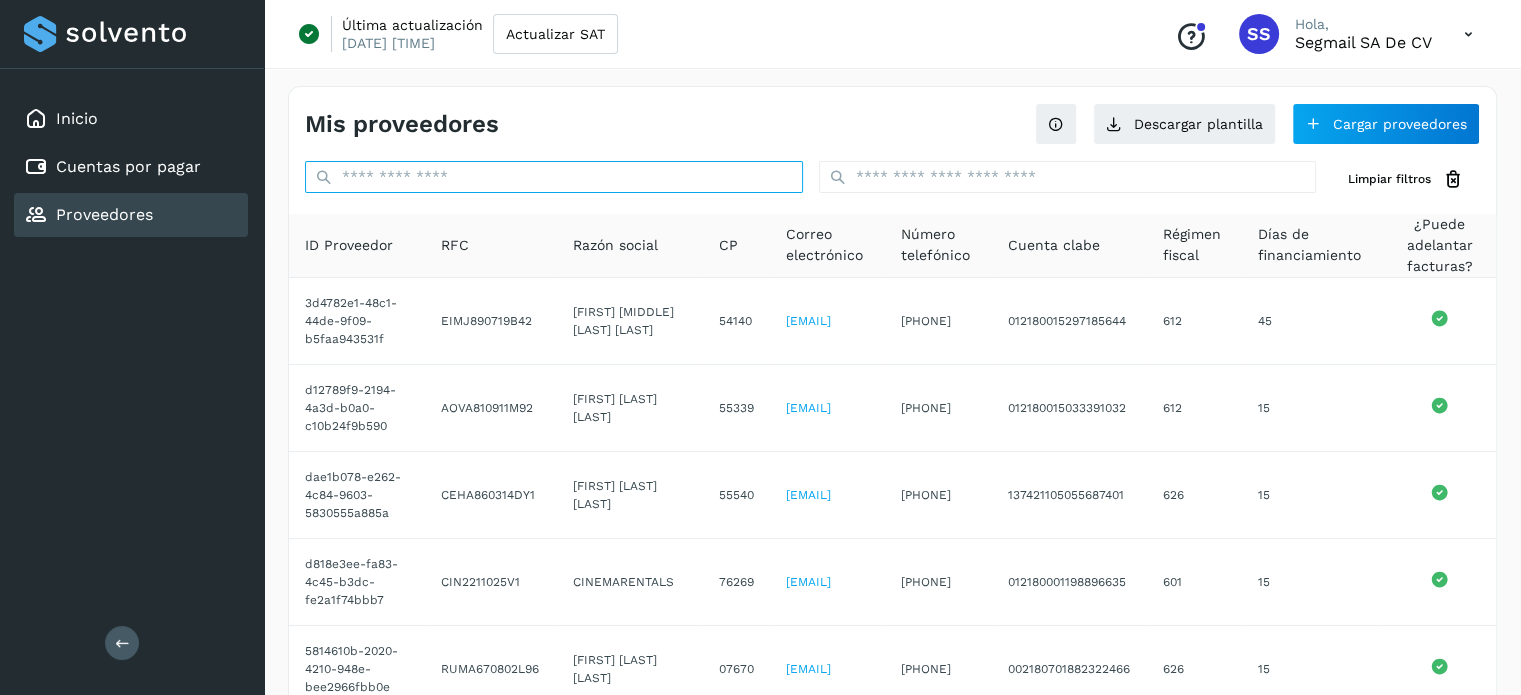 click at bounding box center [554, 177] 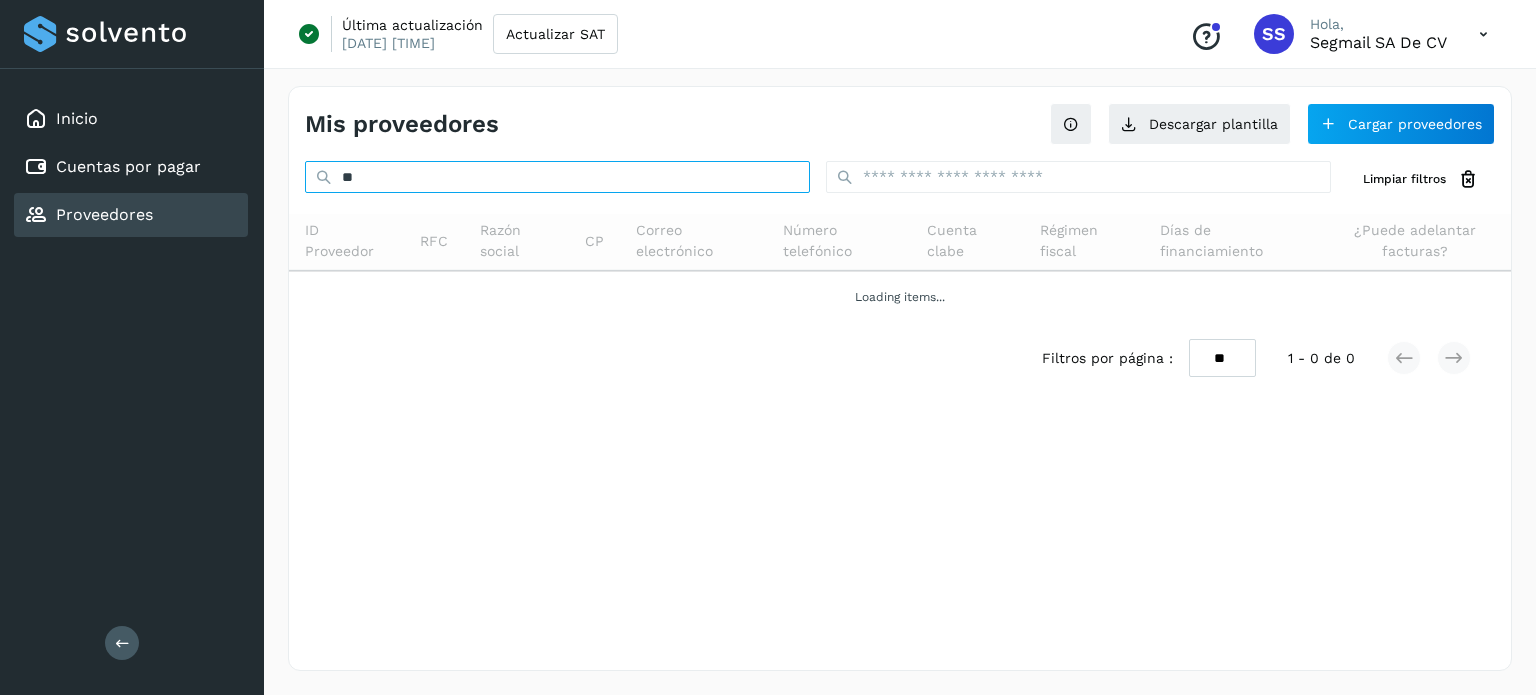 type on "*" 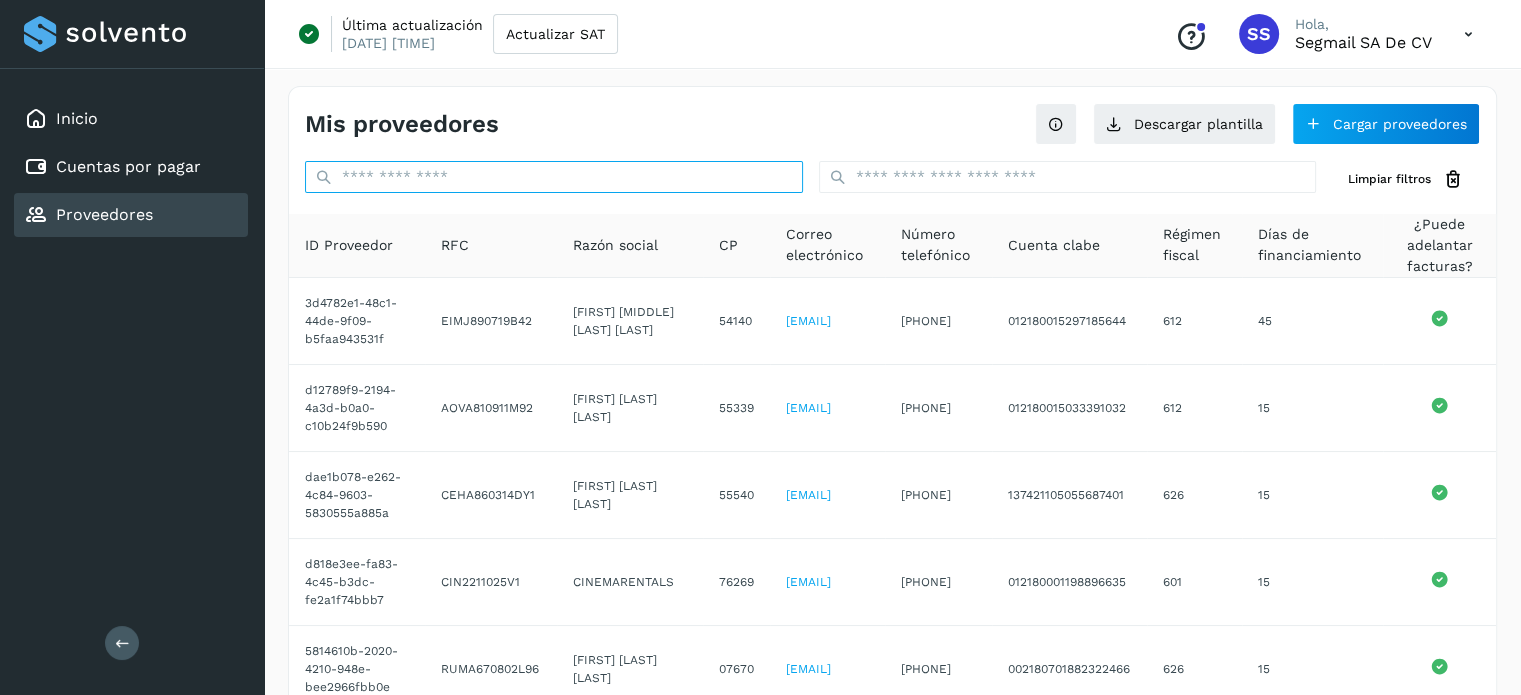 type 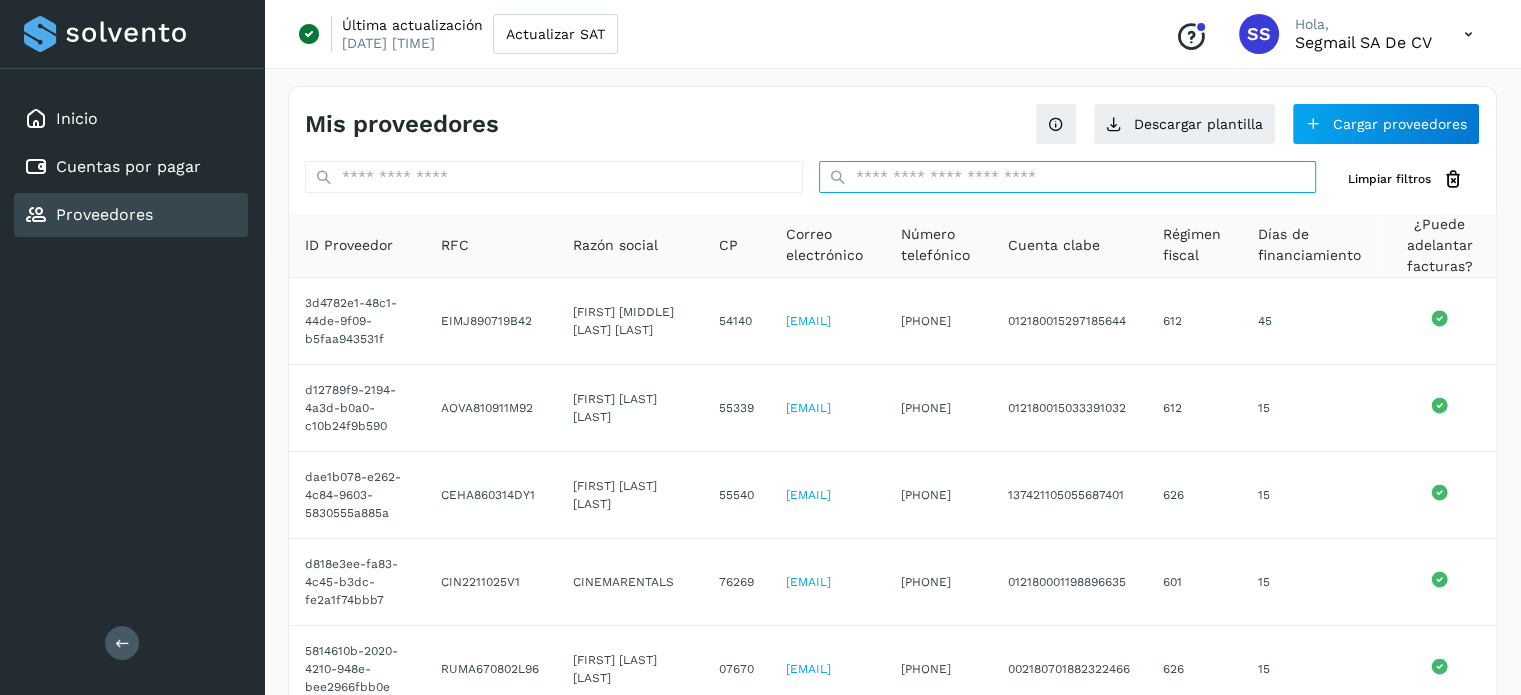 click at bounding box center (1068, 177) 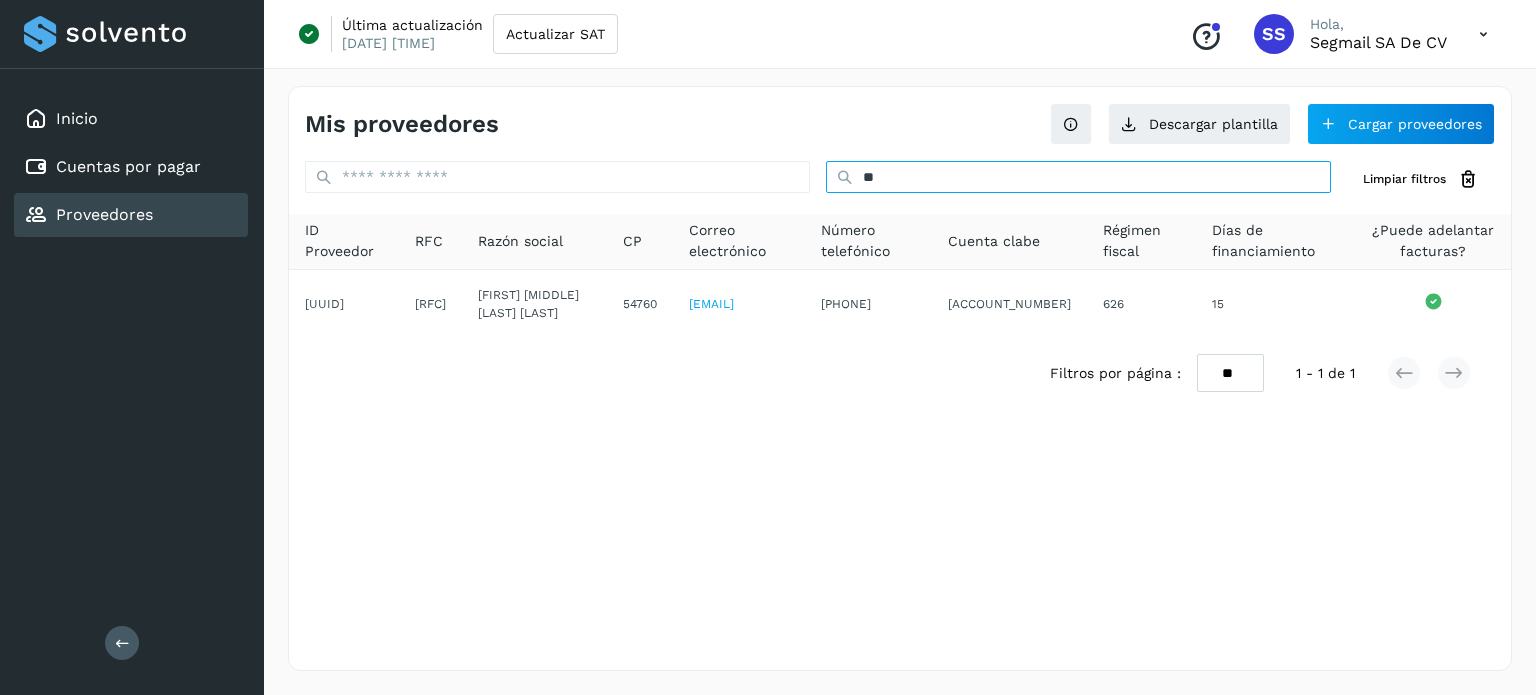 type on "*" 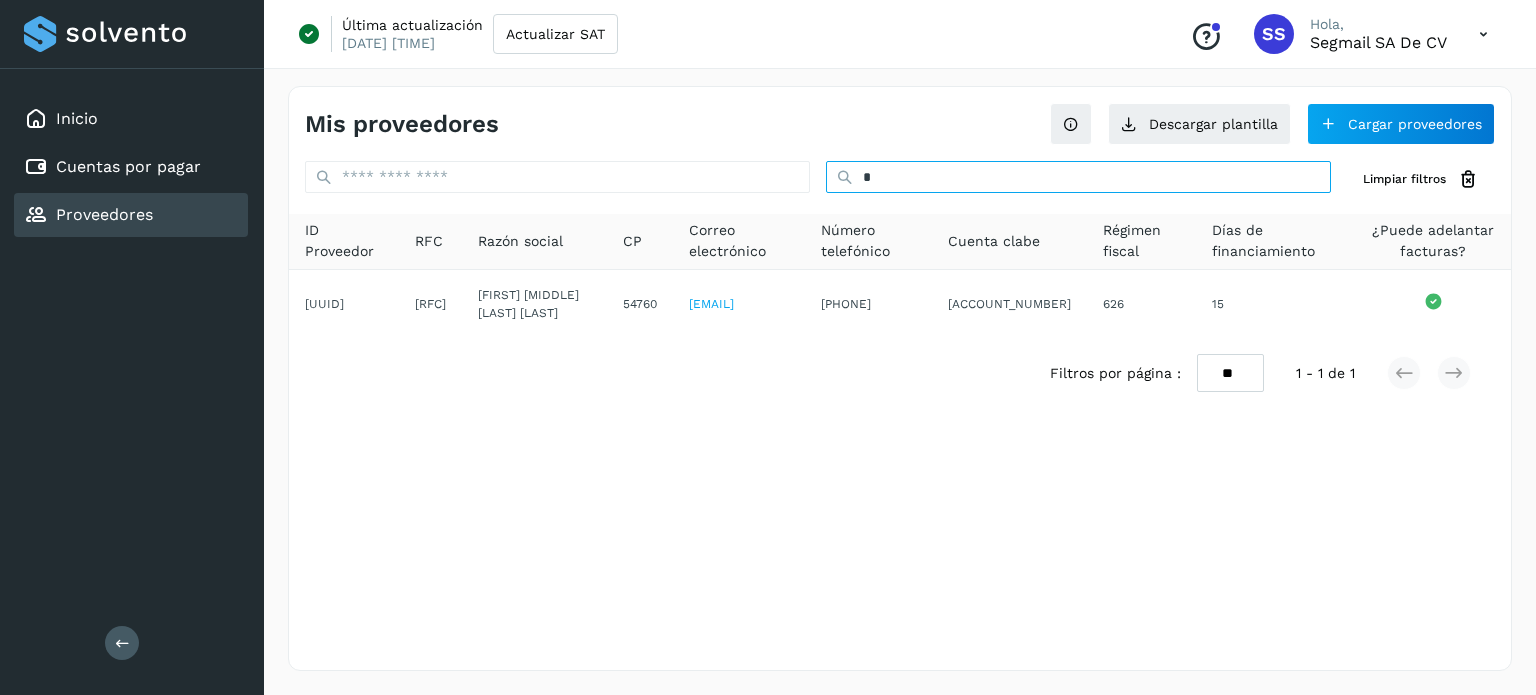 type 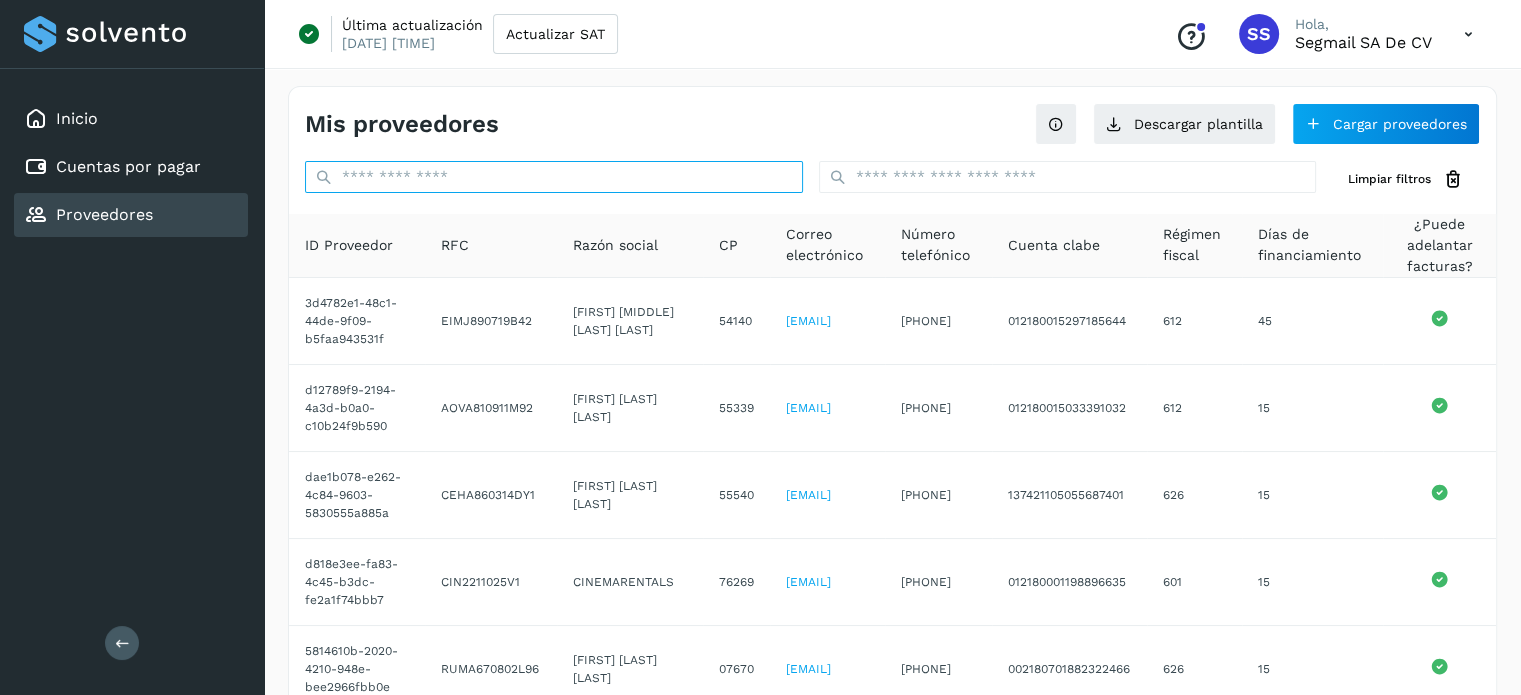 click at bounding box center (554, 177) 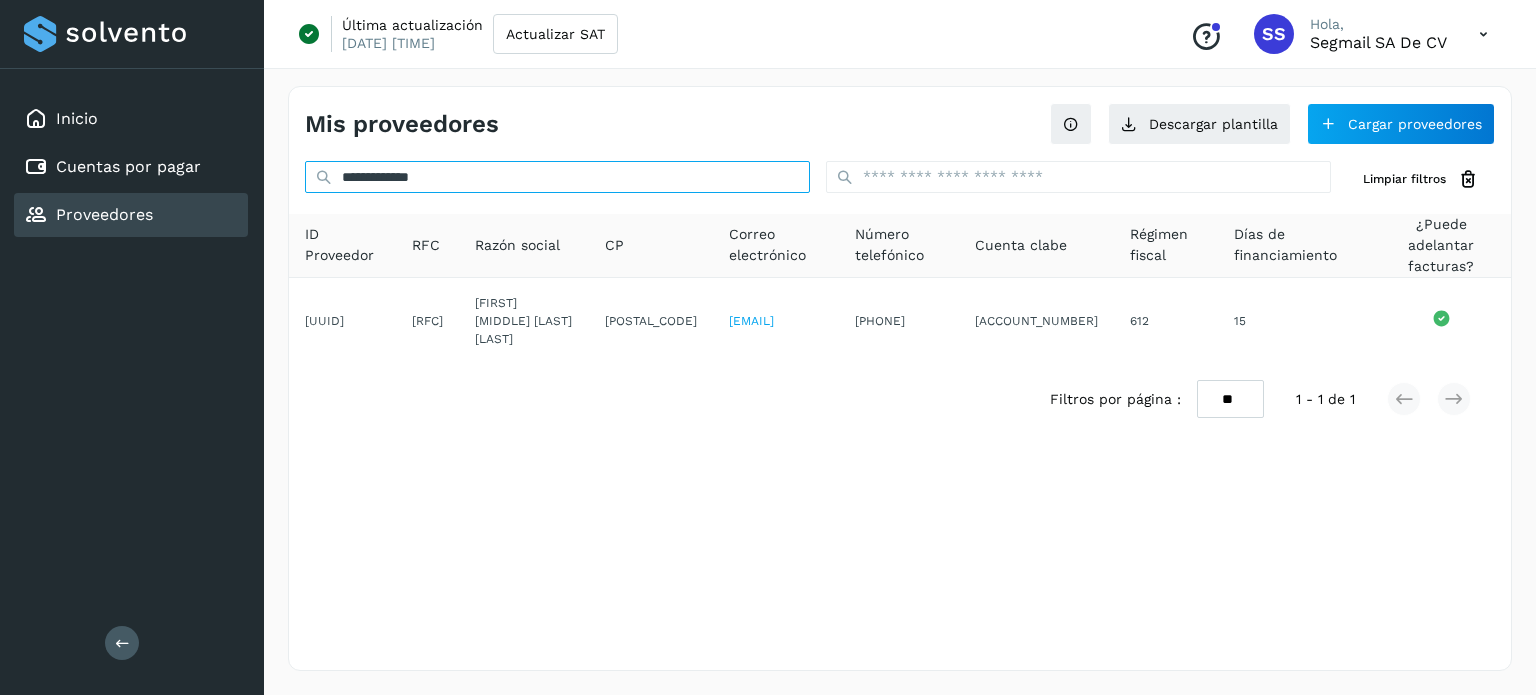 drag, startPoint x: 579, startPoint y: 175, endPoint x: 325, endPoint y: 185, distance: 254.19678 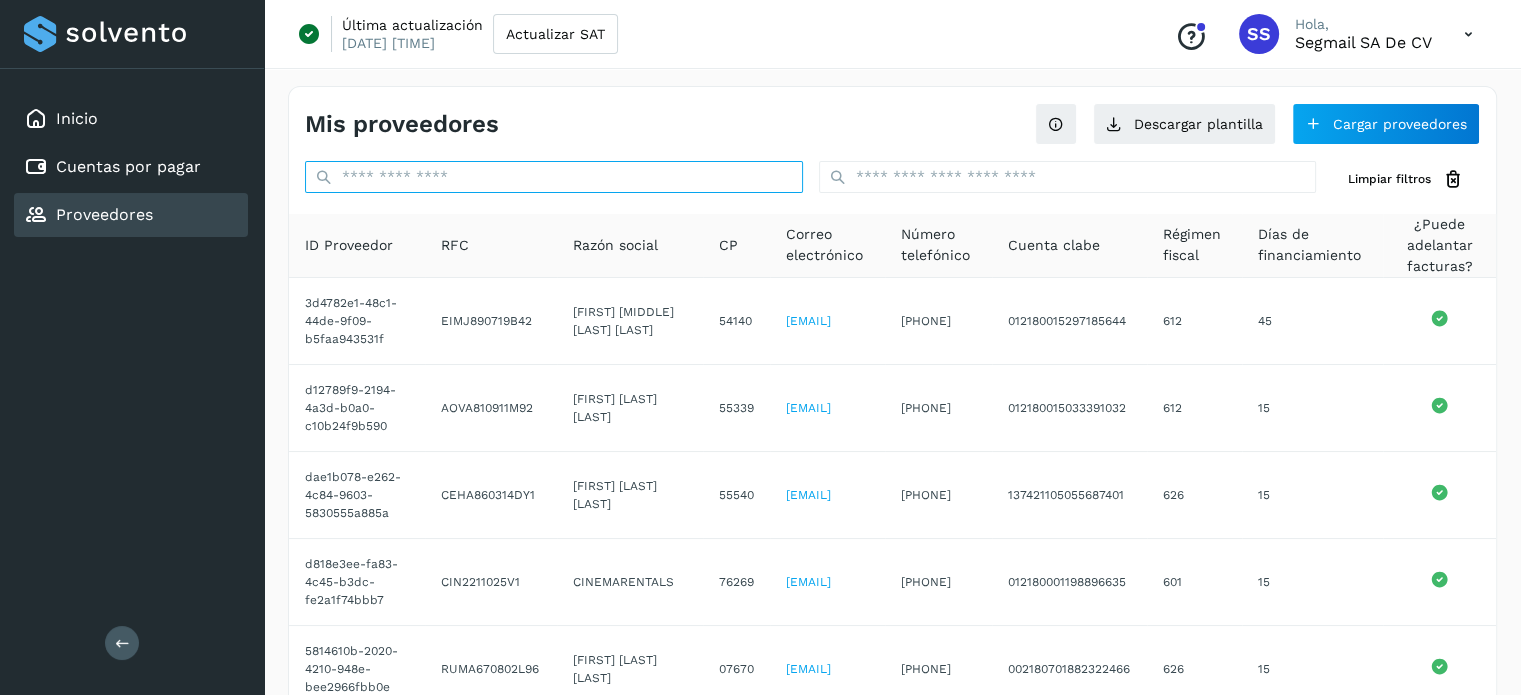 paste on "**********" 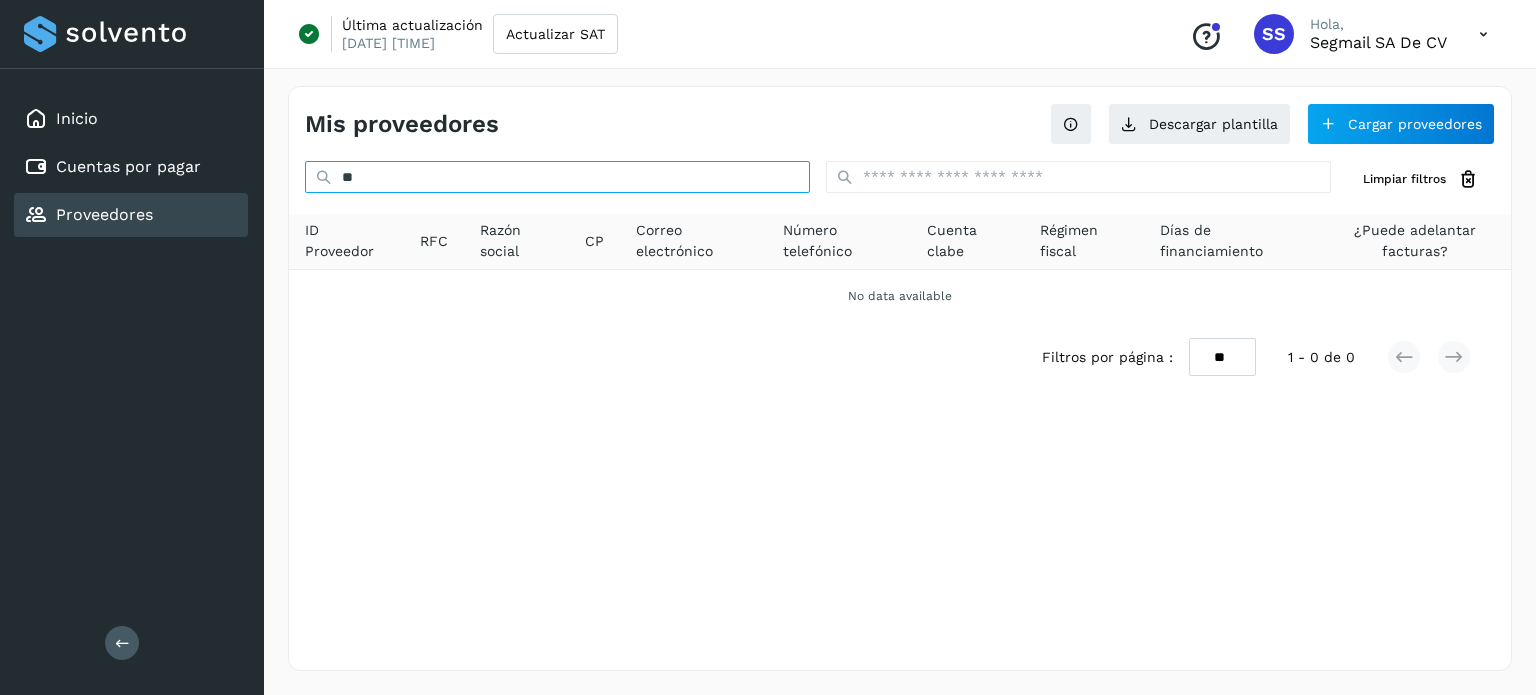 type on "*" 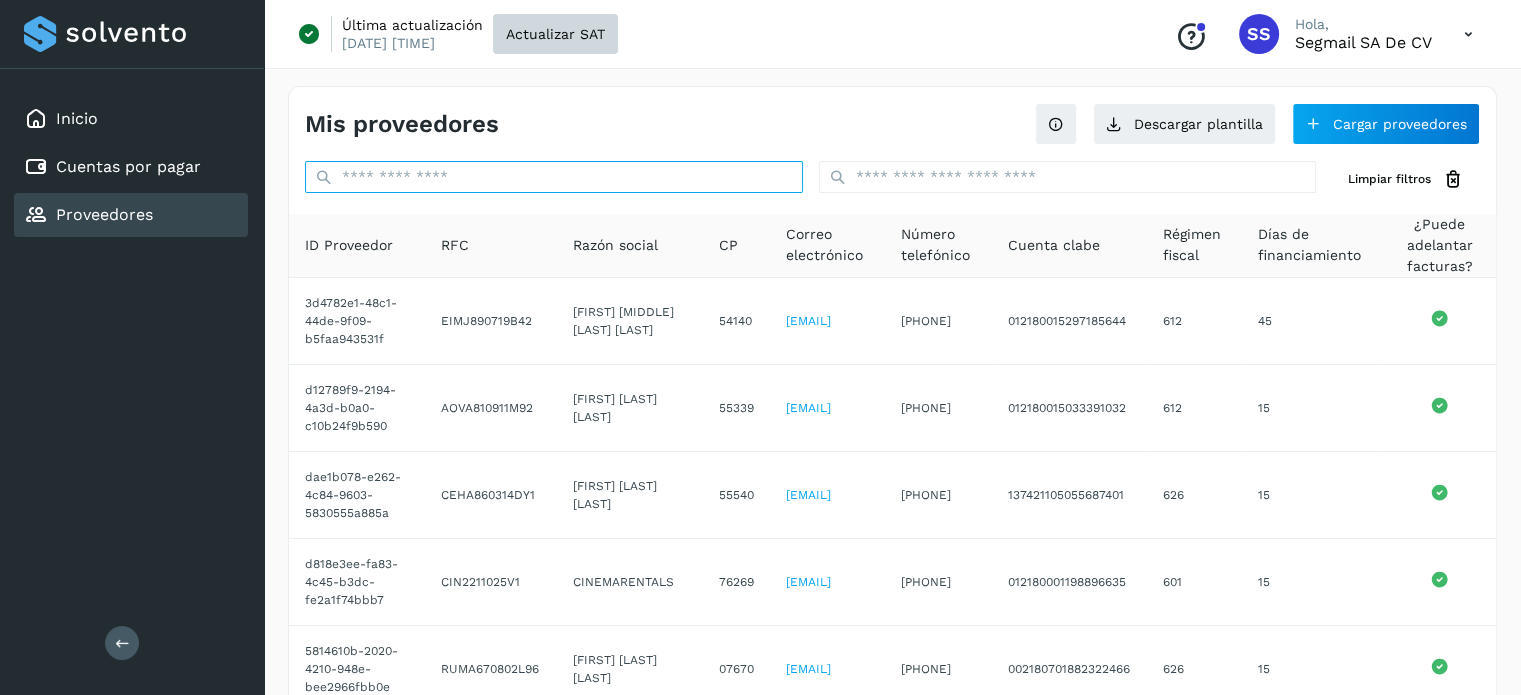 type 